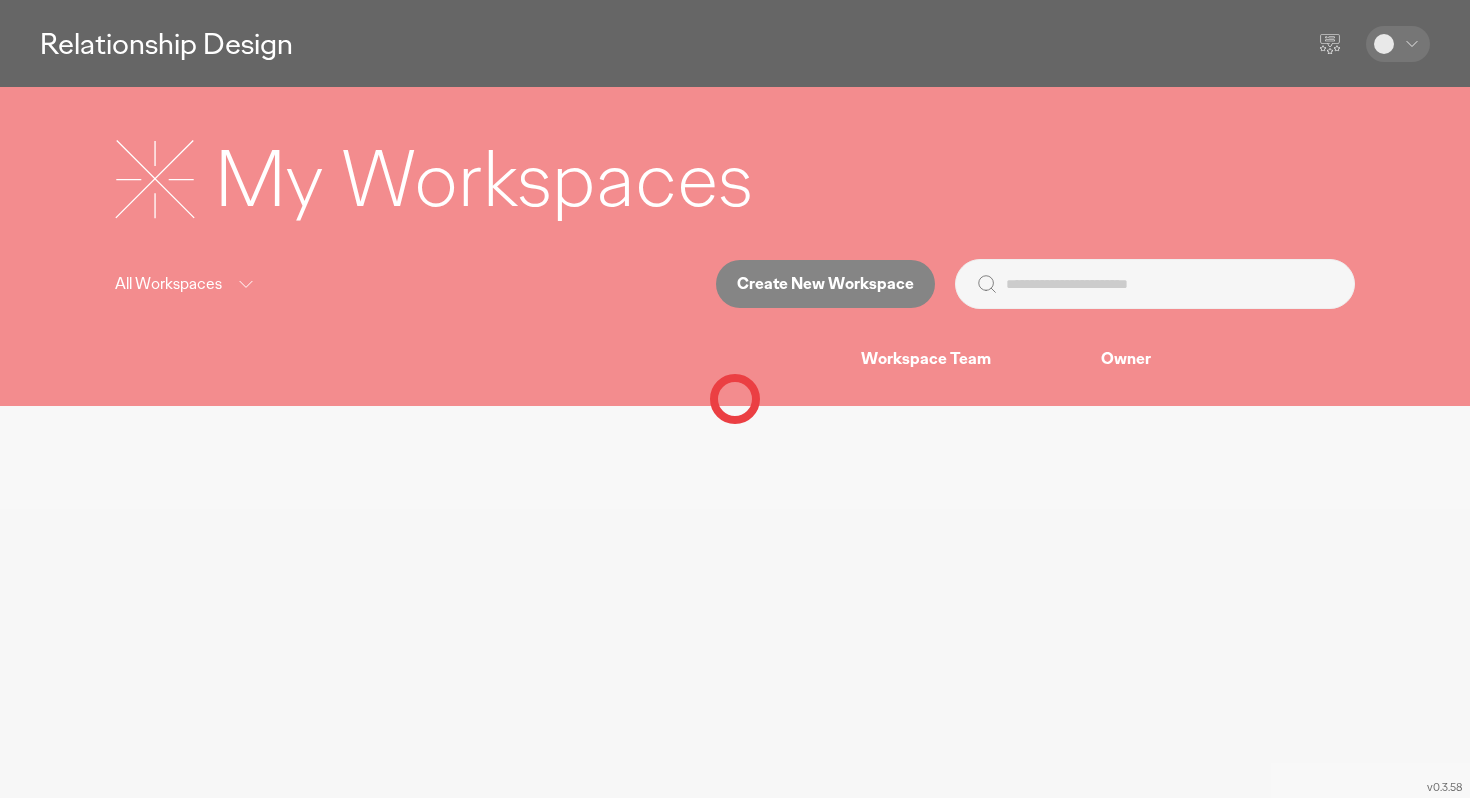 scroll, scrollTop: 0, scrollLeft: 0, axis: both 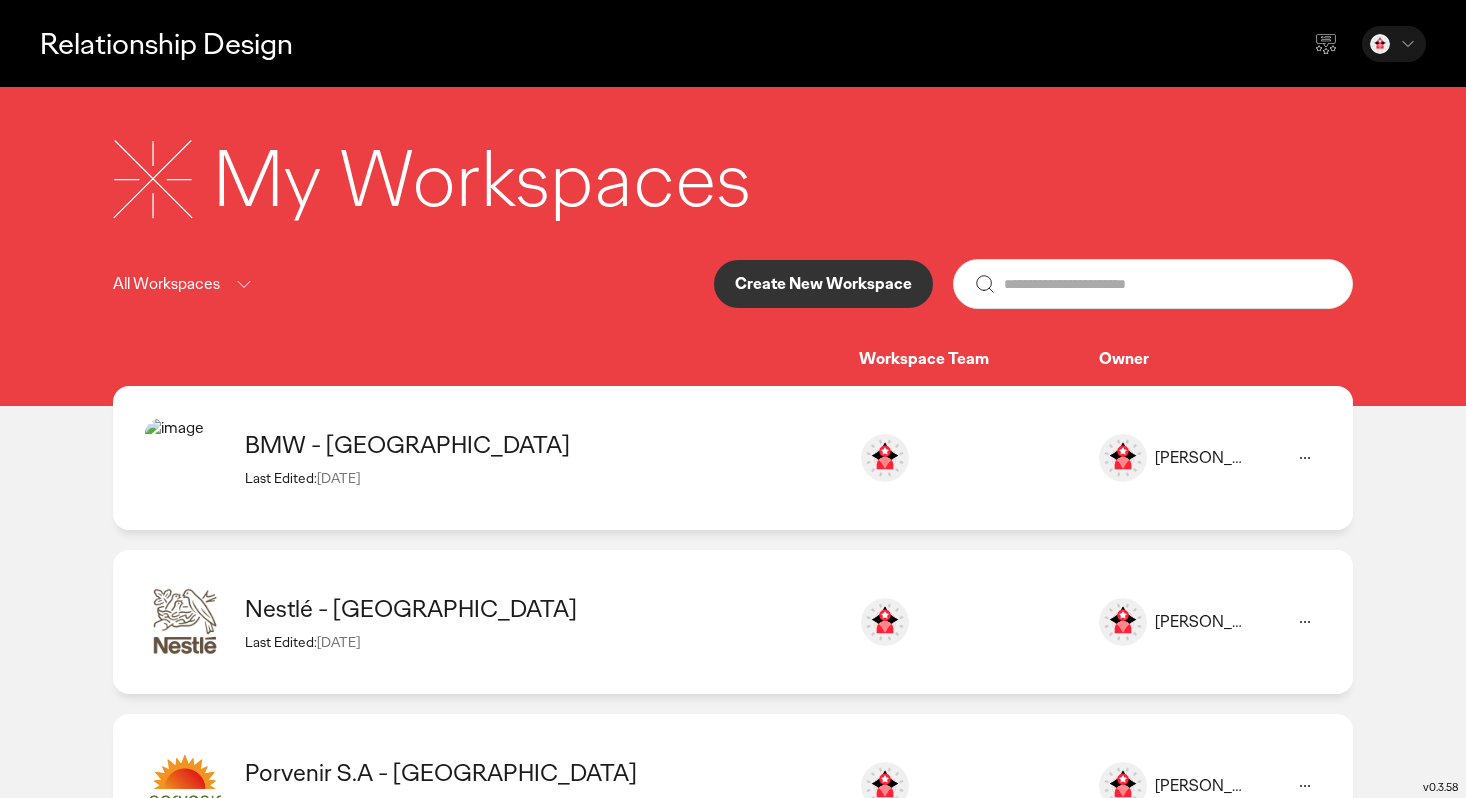 click on "Create New Workspace" at bounding box center (823, 284) 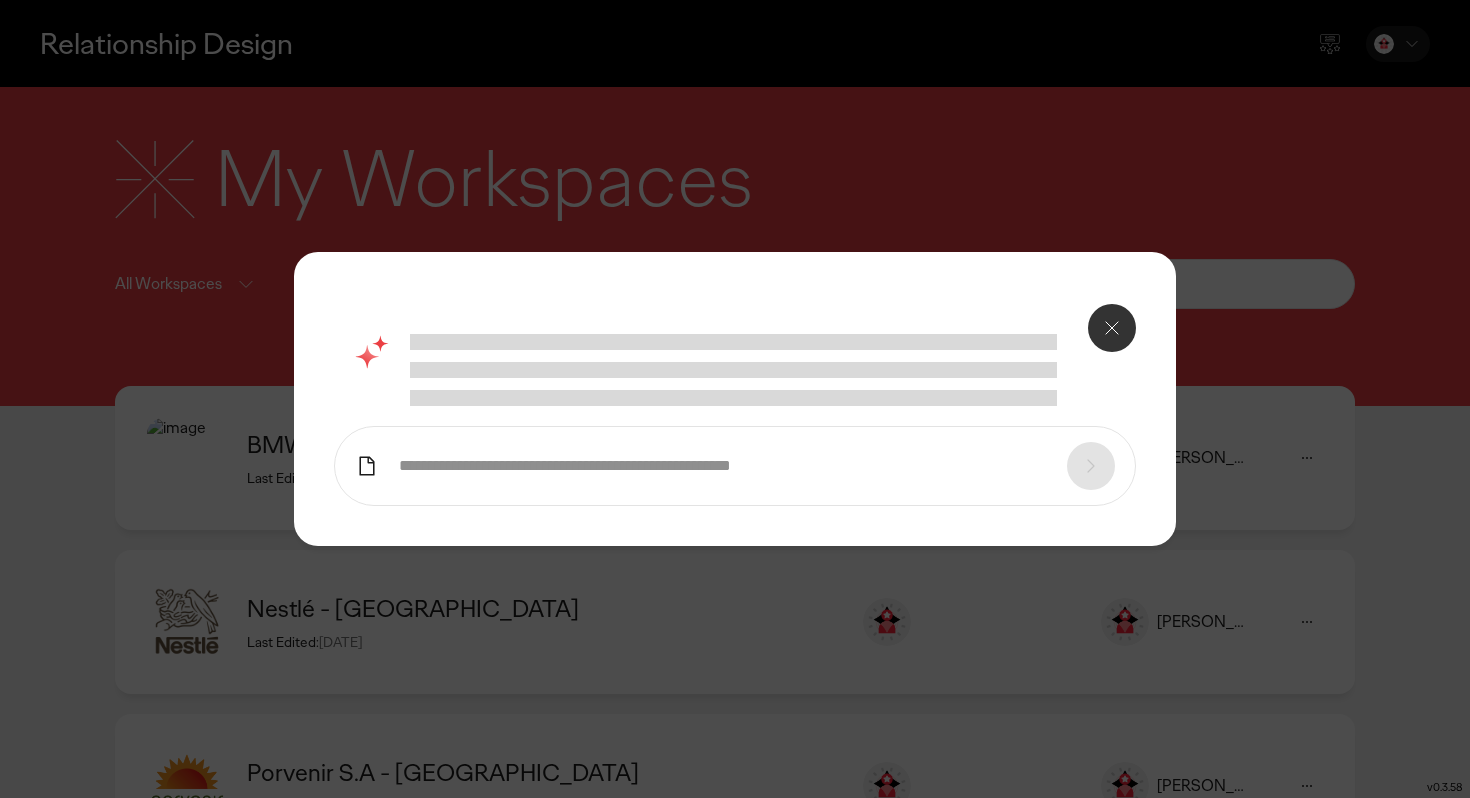 click 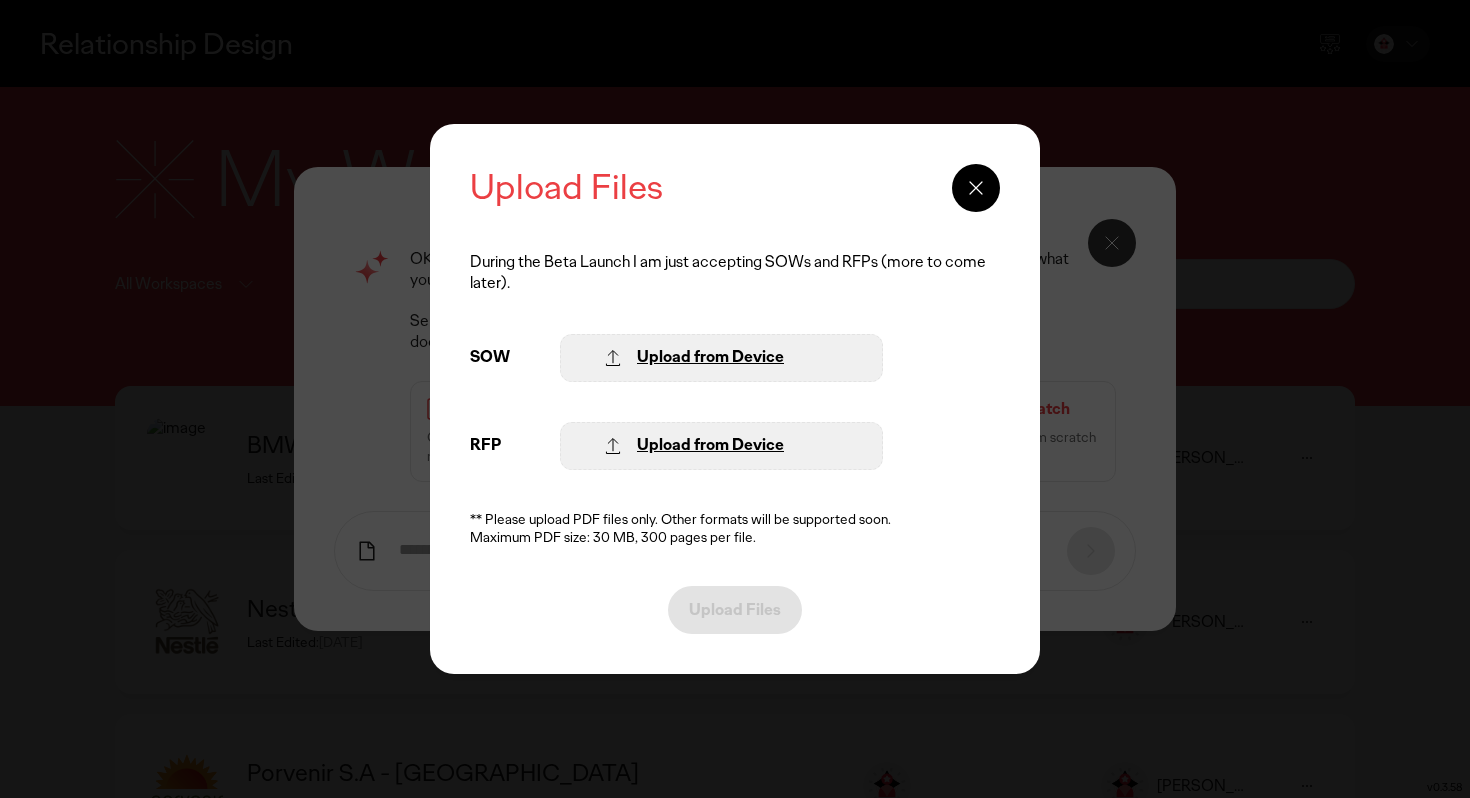 click on "Upload from Device" at bounding box center [710, 357] 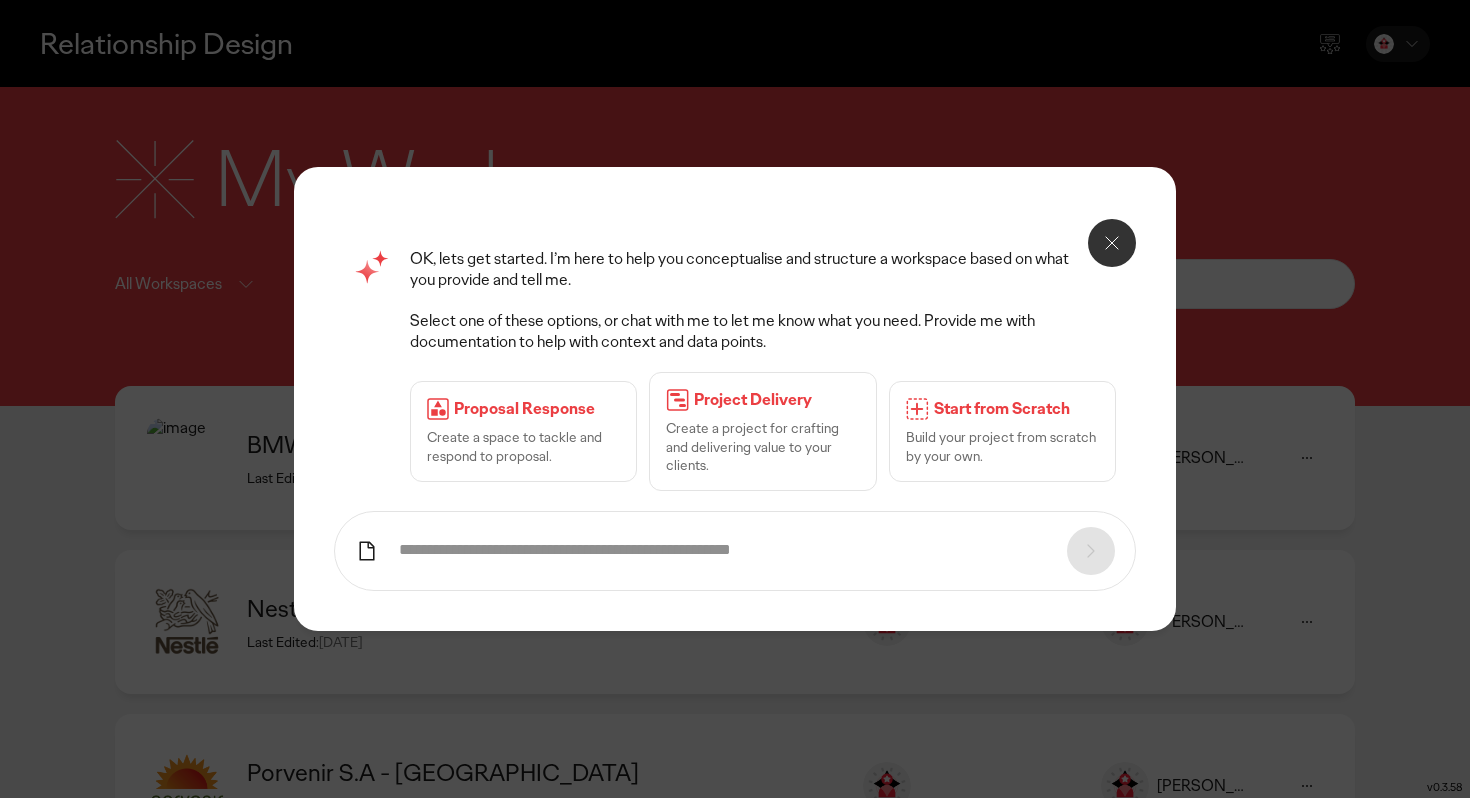 click at bounding box center (723, 550) 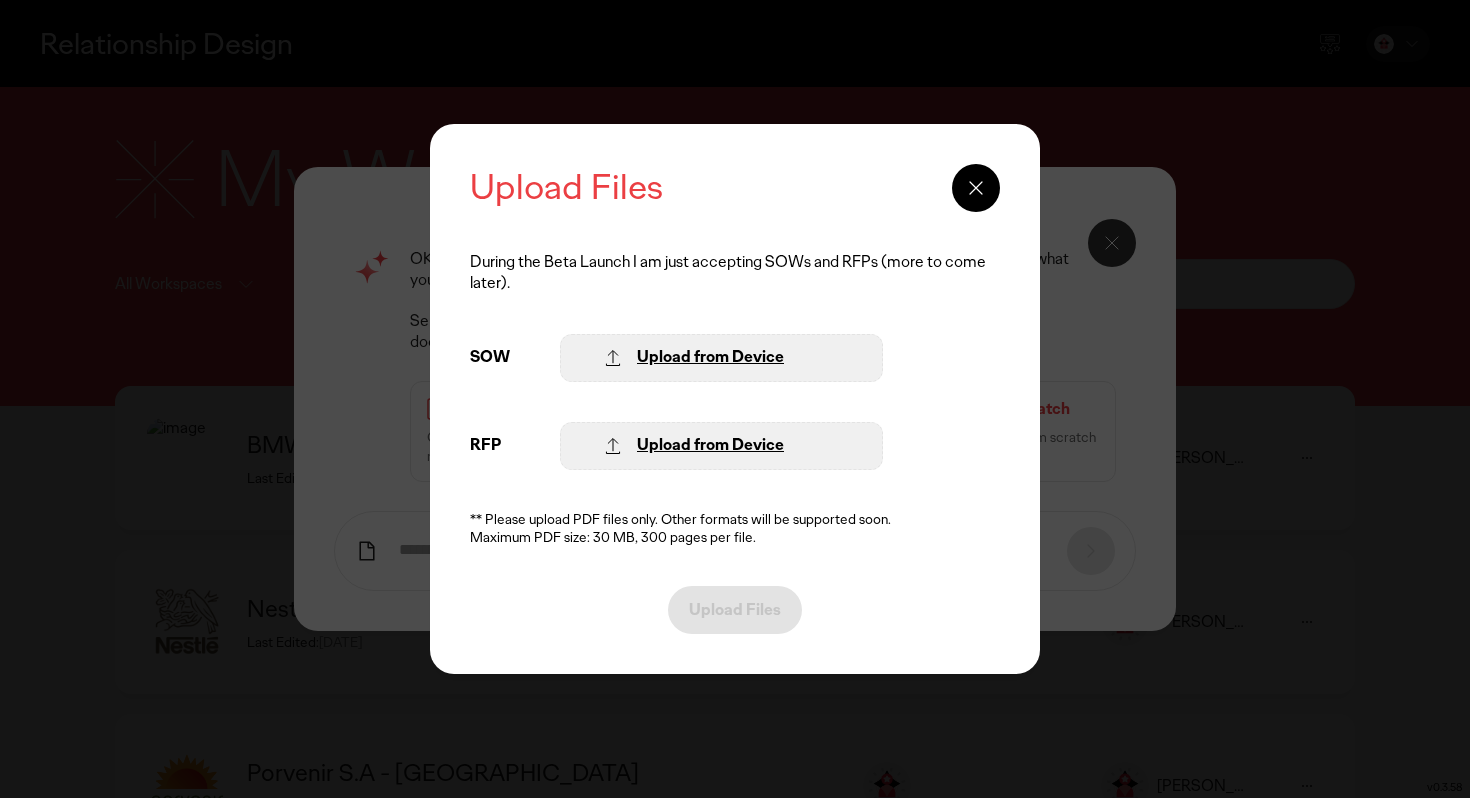 click at bounding box center (976, 188) 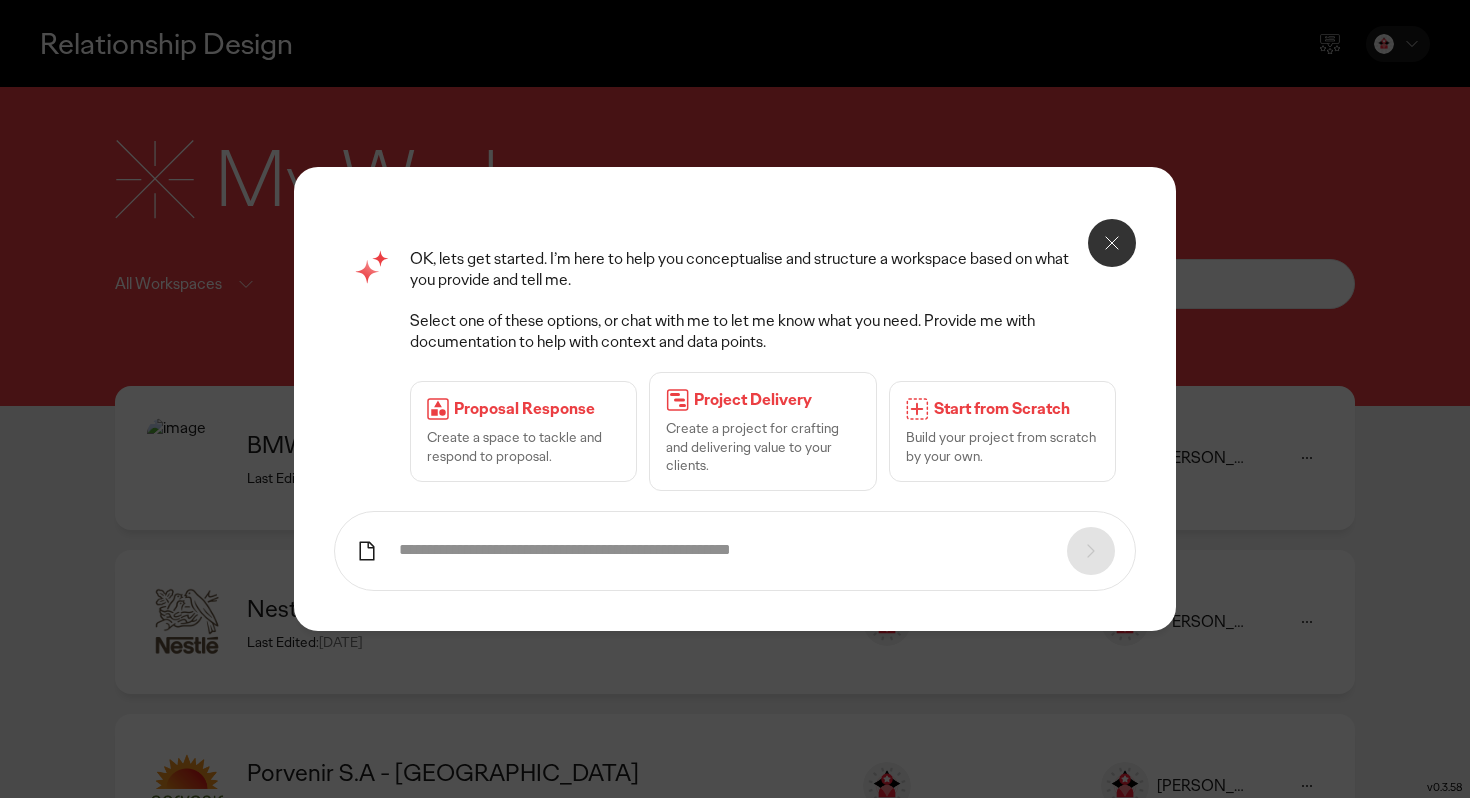 click at bounding box center [723, 550] 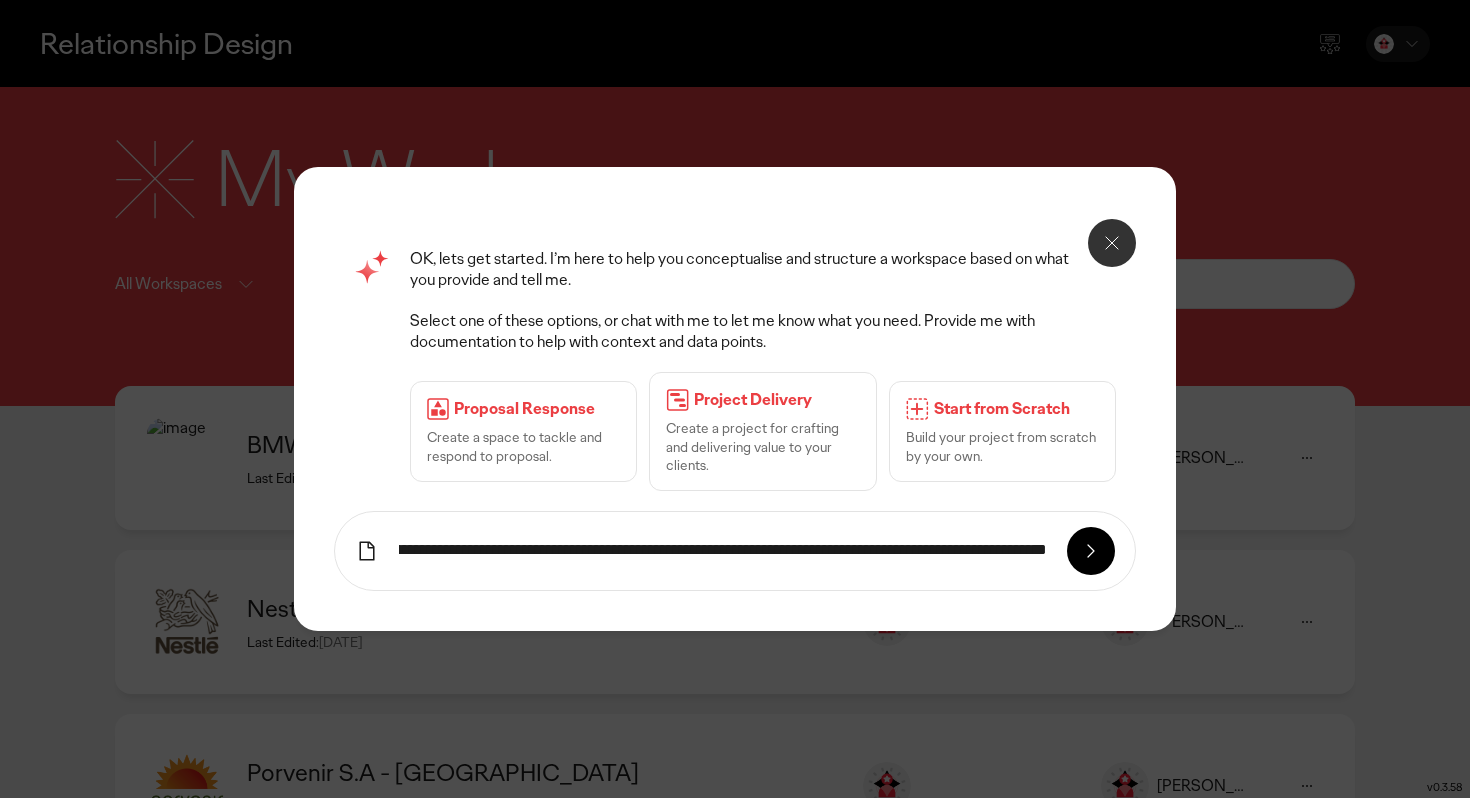 scroll, scrollTop: 0, scrollLeft: 537, axis: horizontal 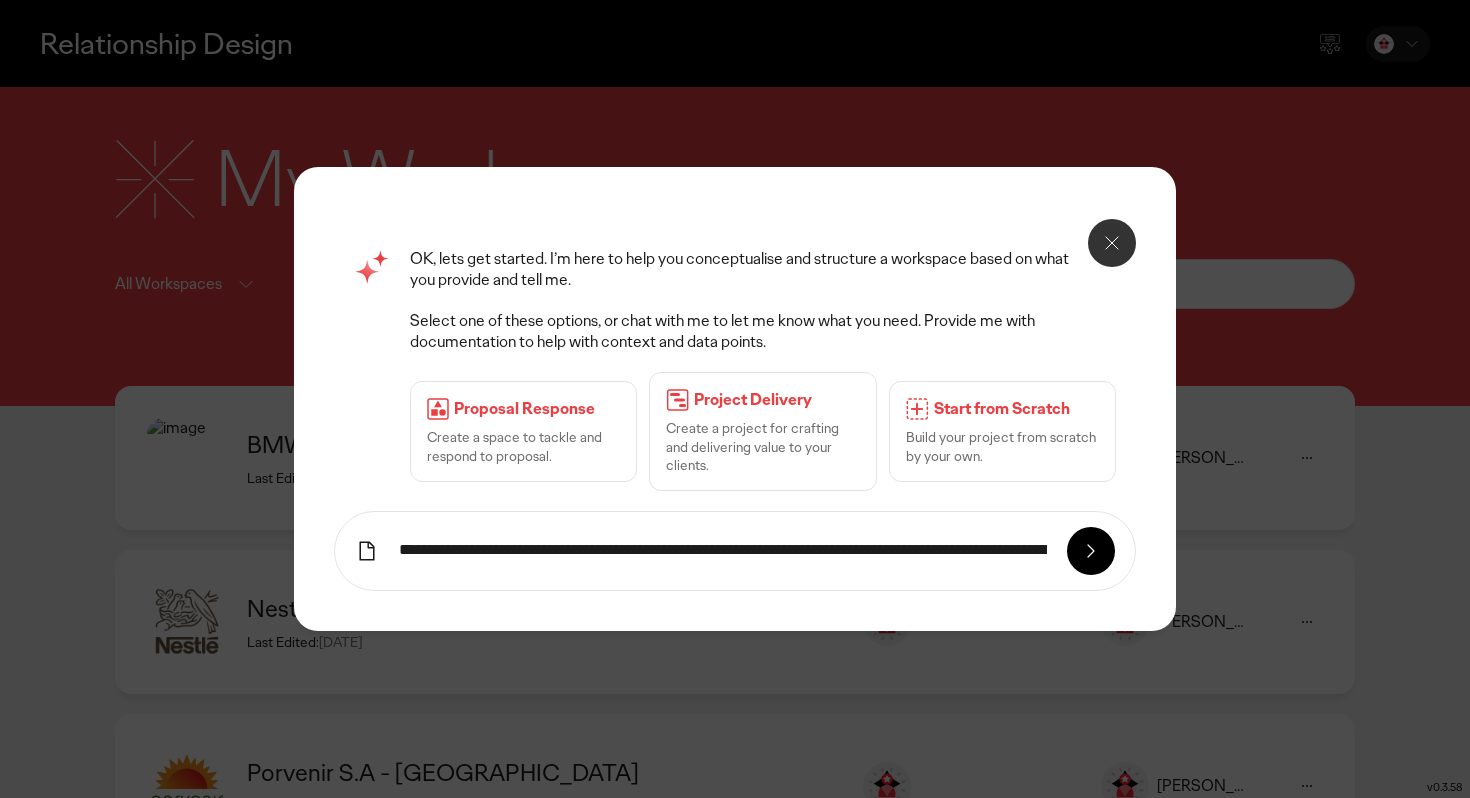 click 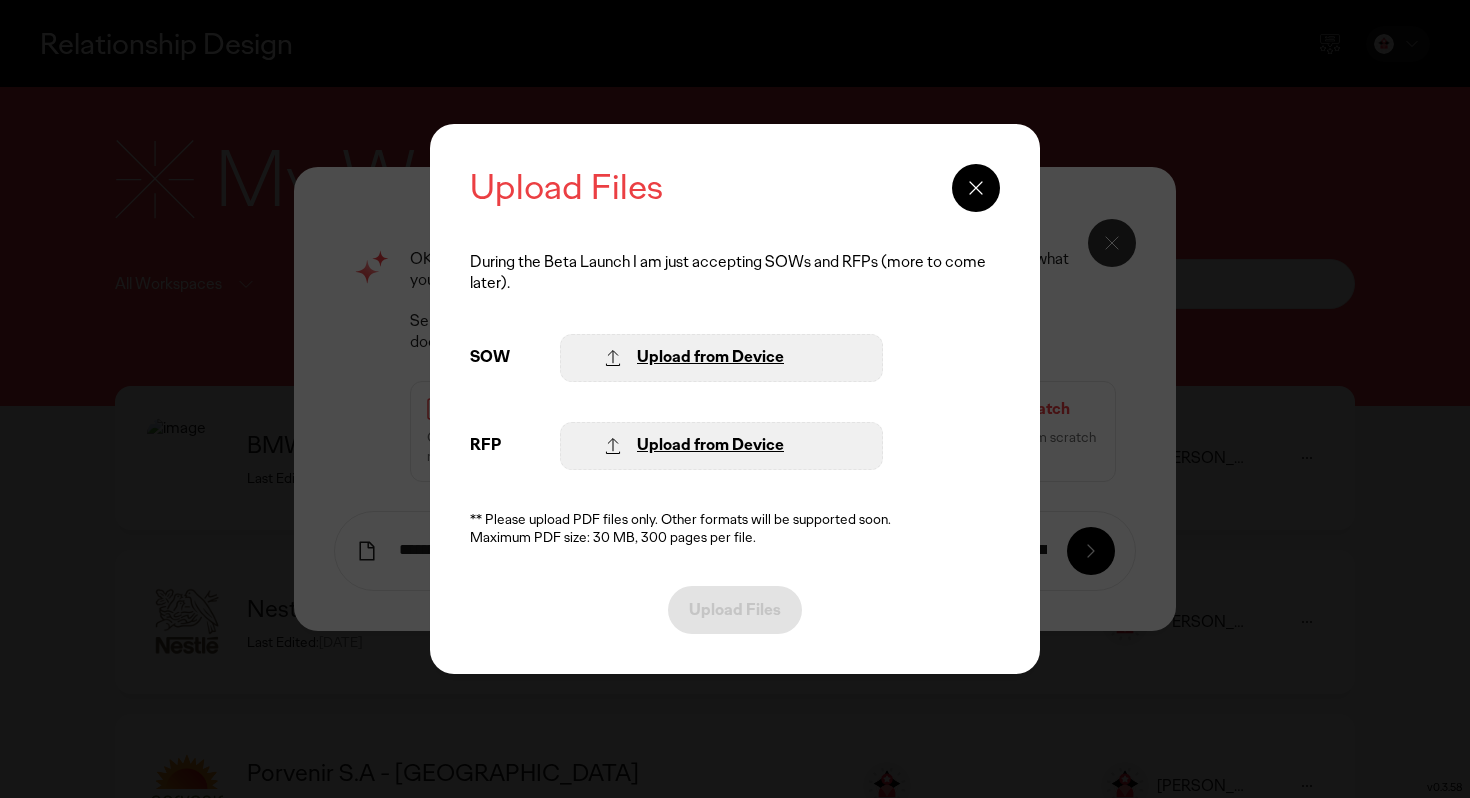 click on "Upload from Device" at bounding box center [710, 357] 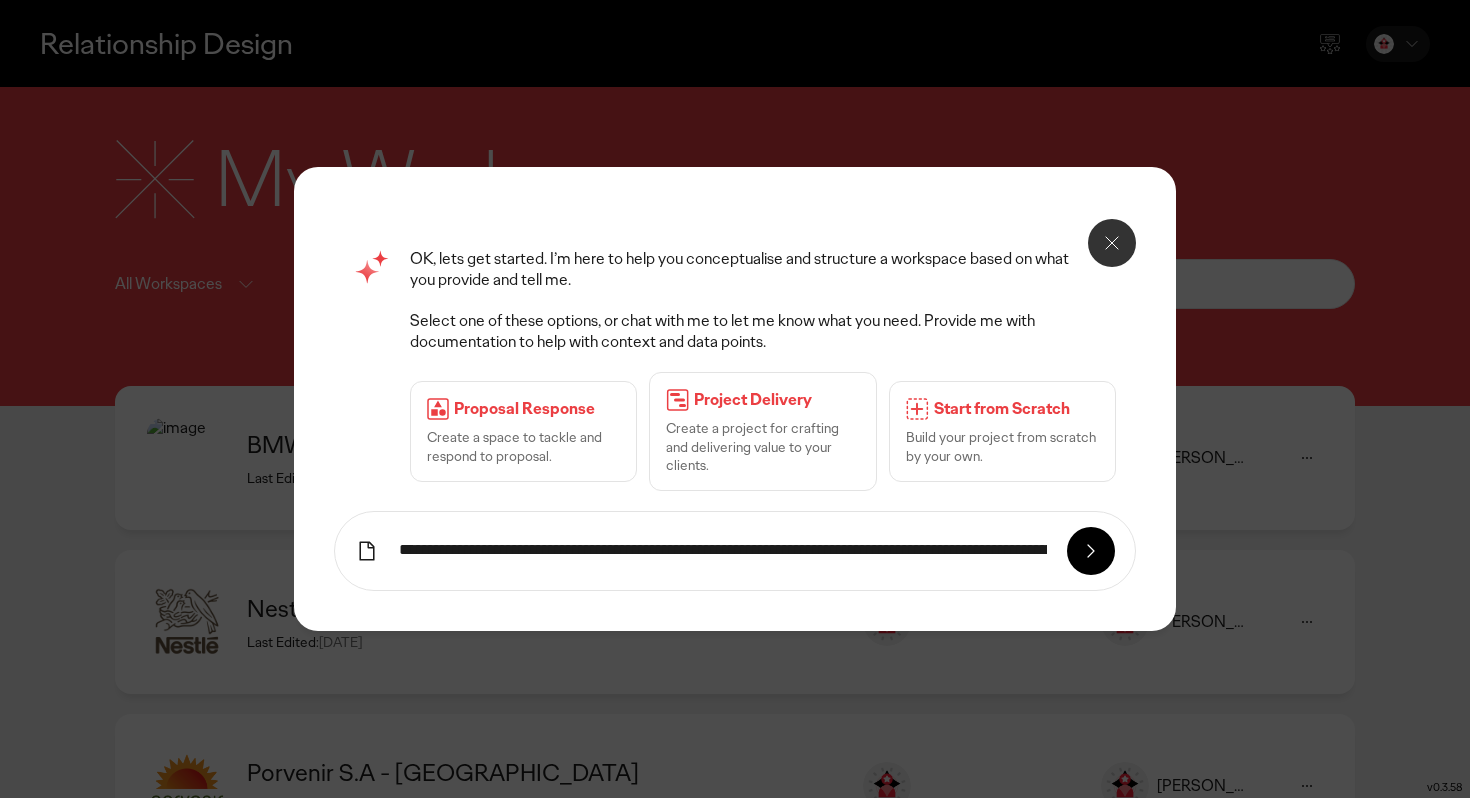 click 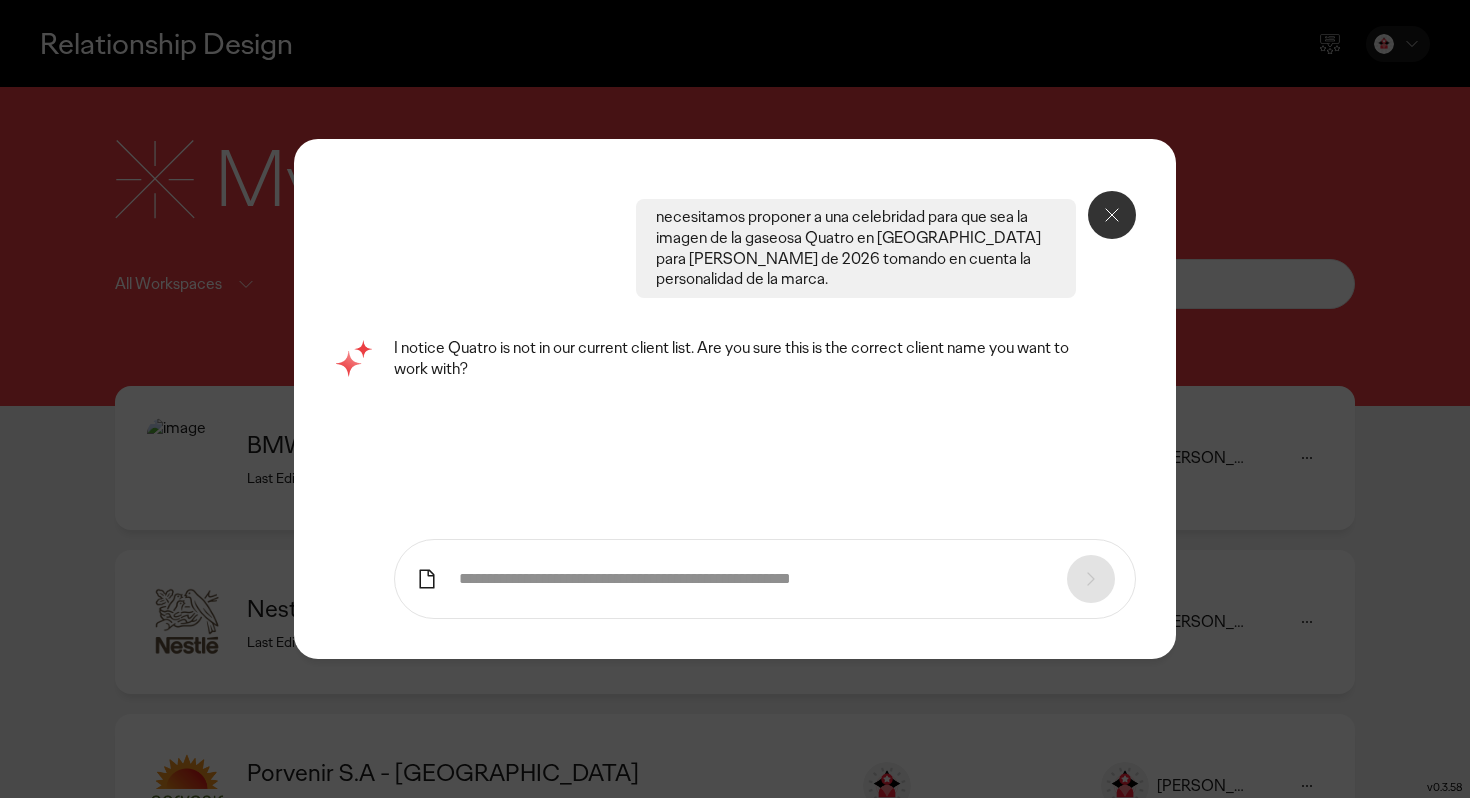 click at bounding box center [765, 579] 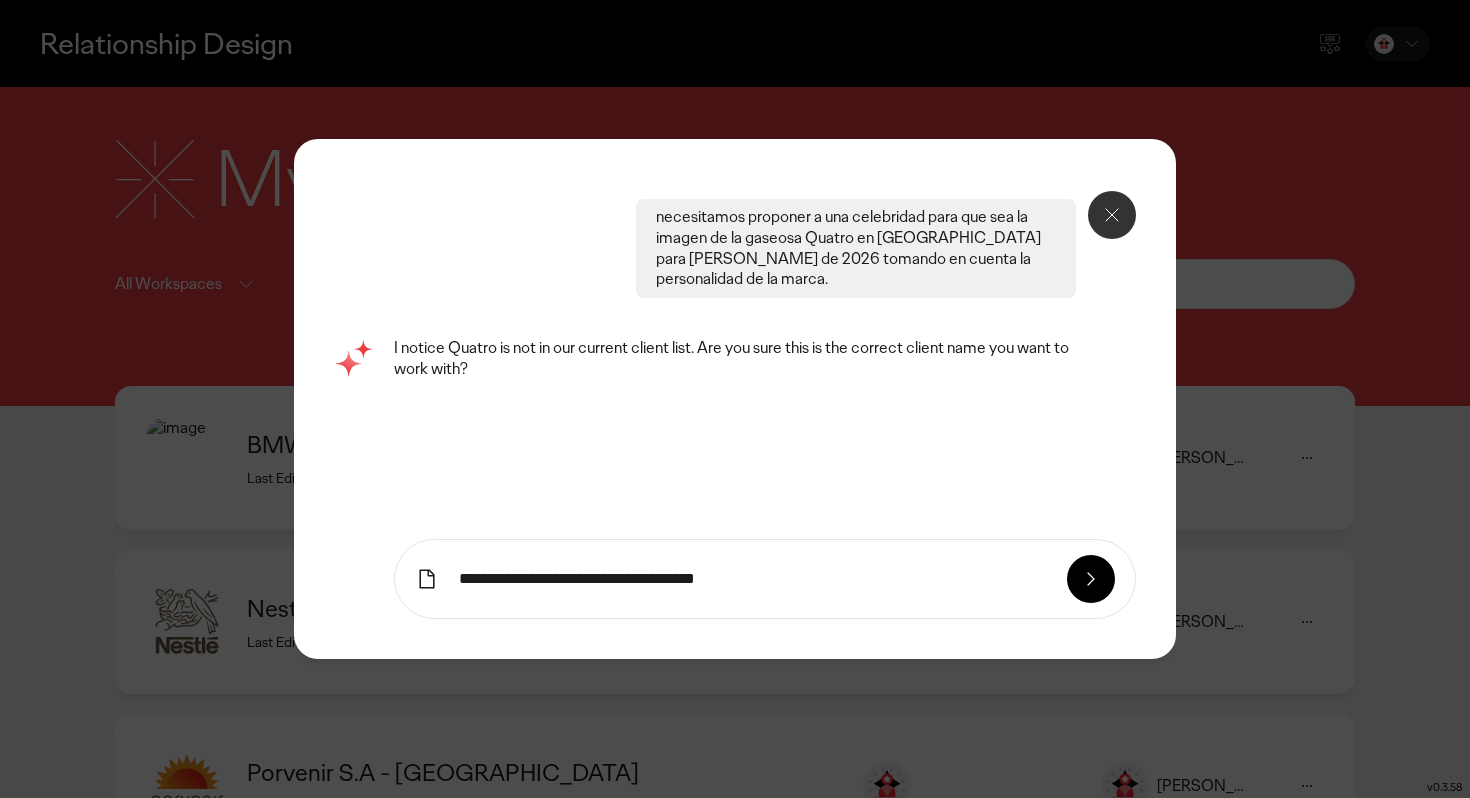 type on "**********" 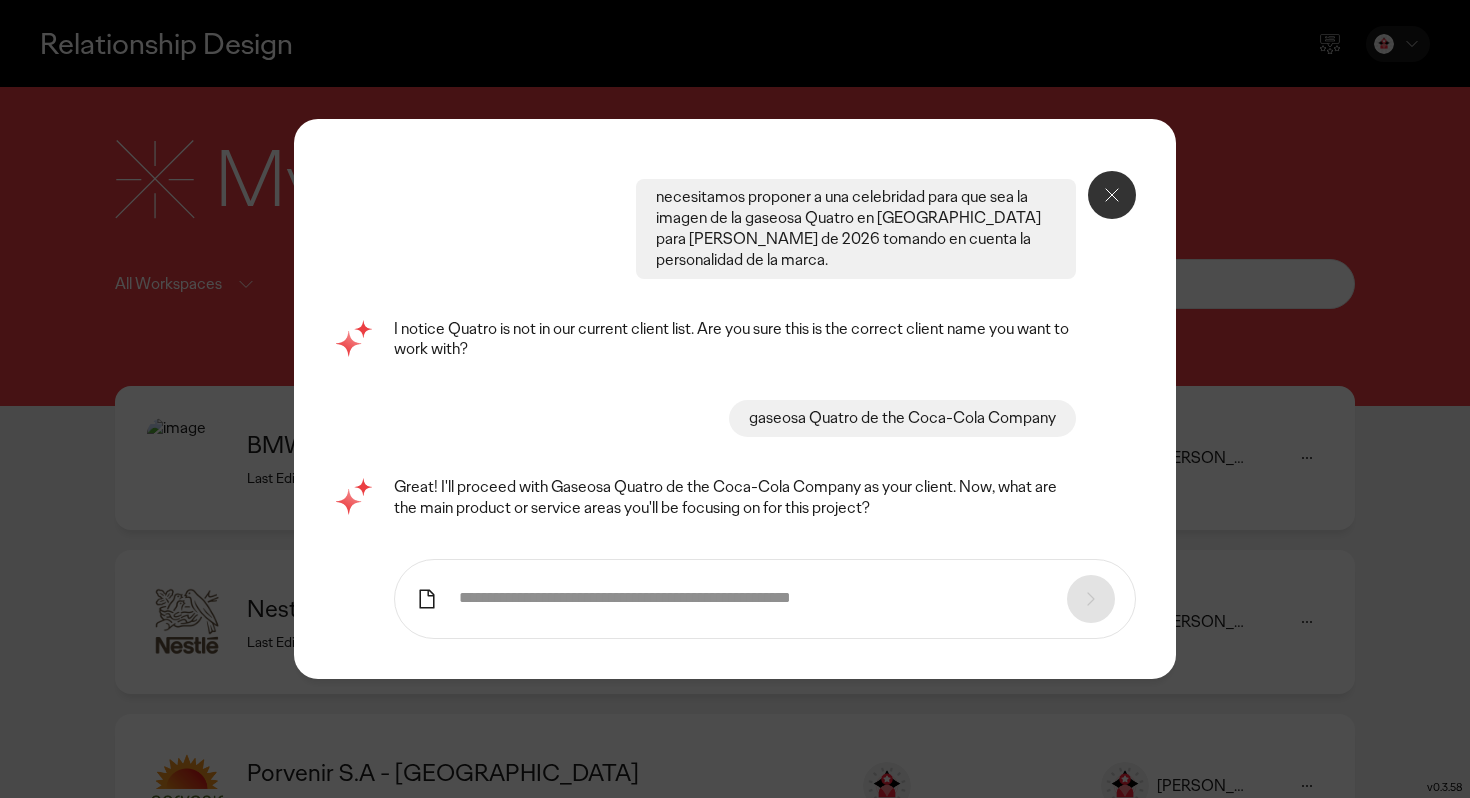click at bounding box center (765, 599) 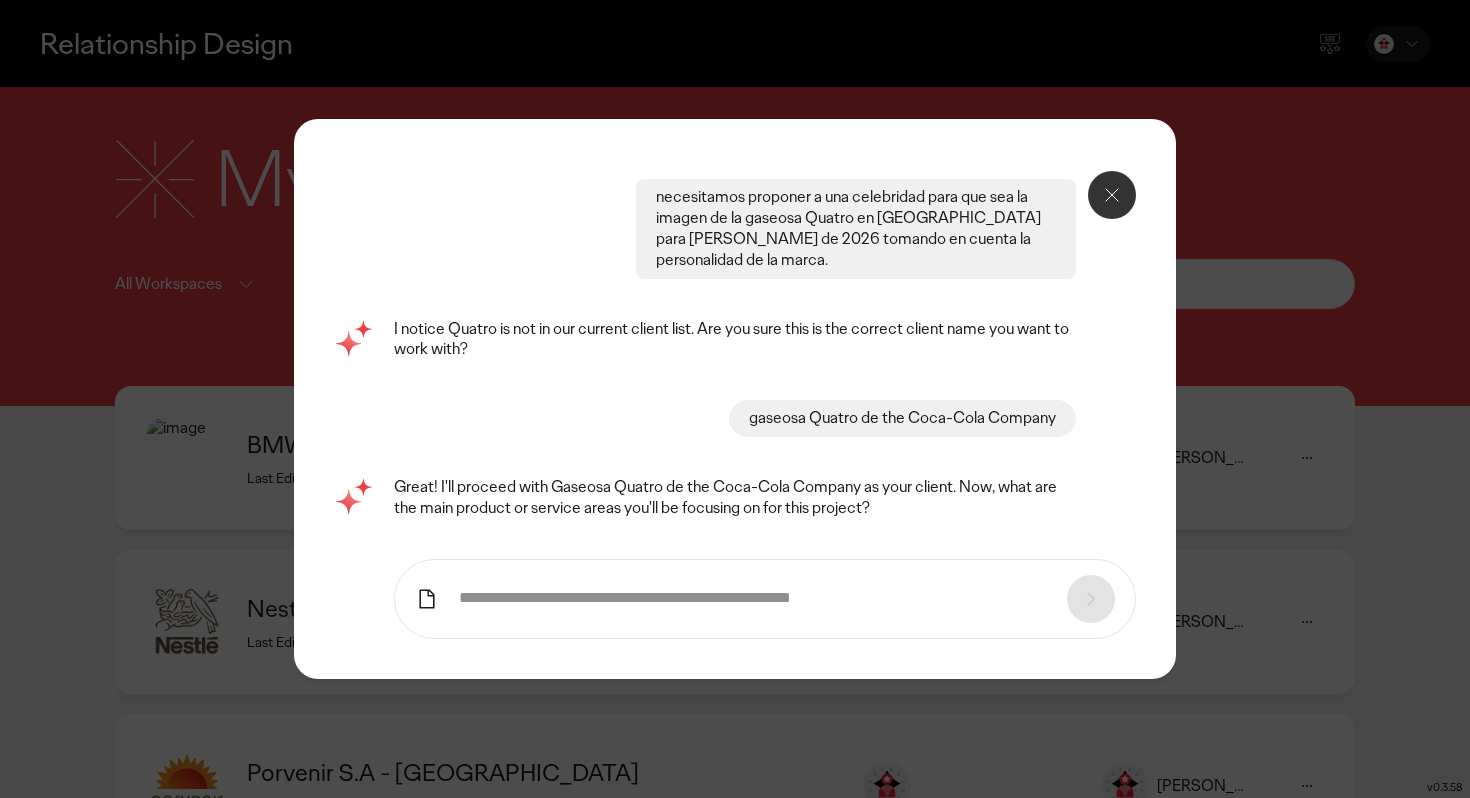 click at bounding box center [753, 598] 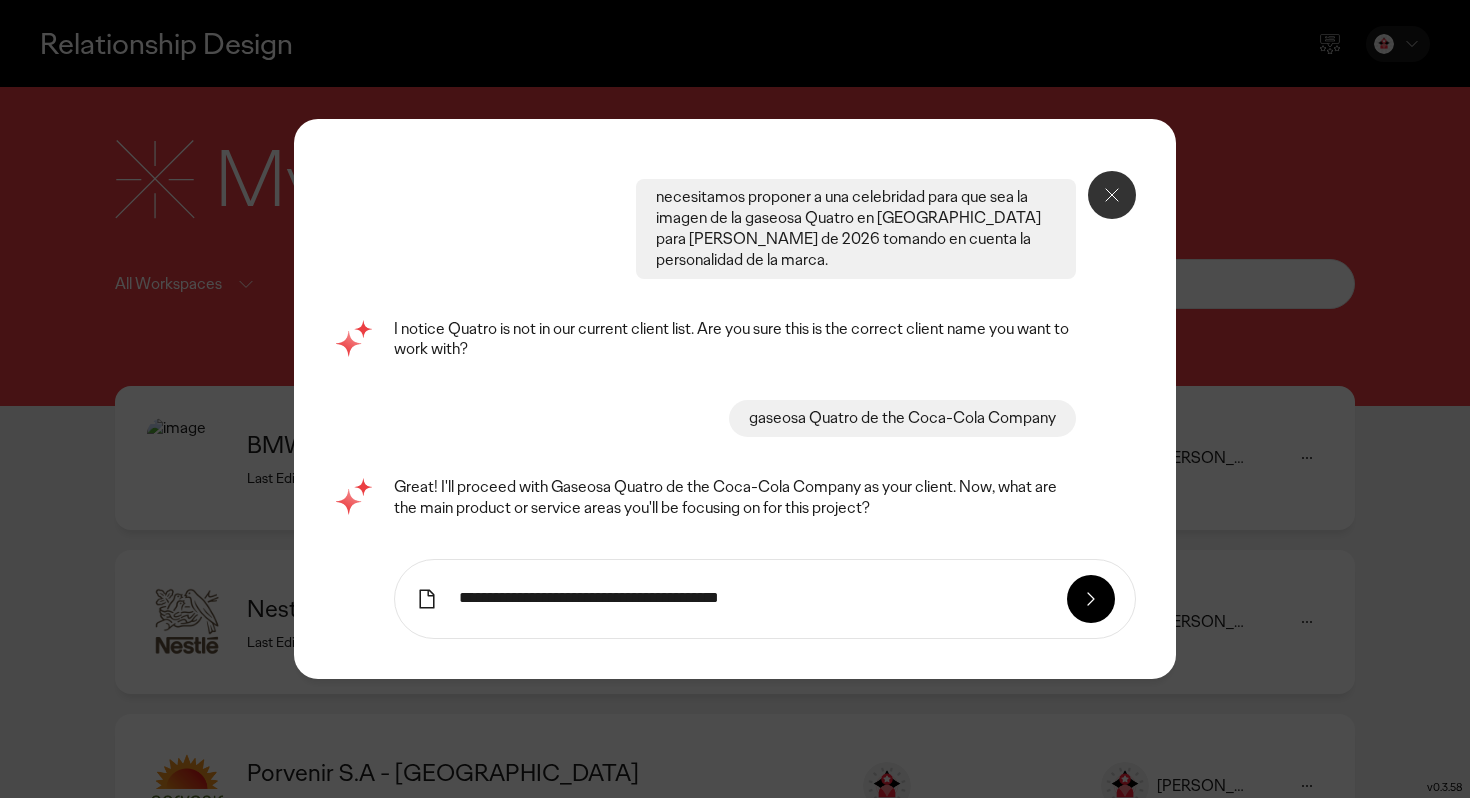 type on "**********" 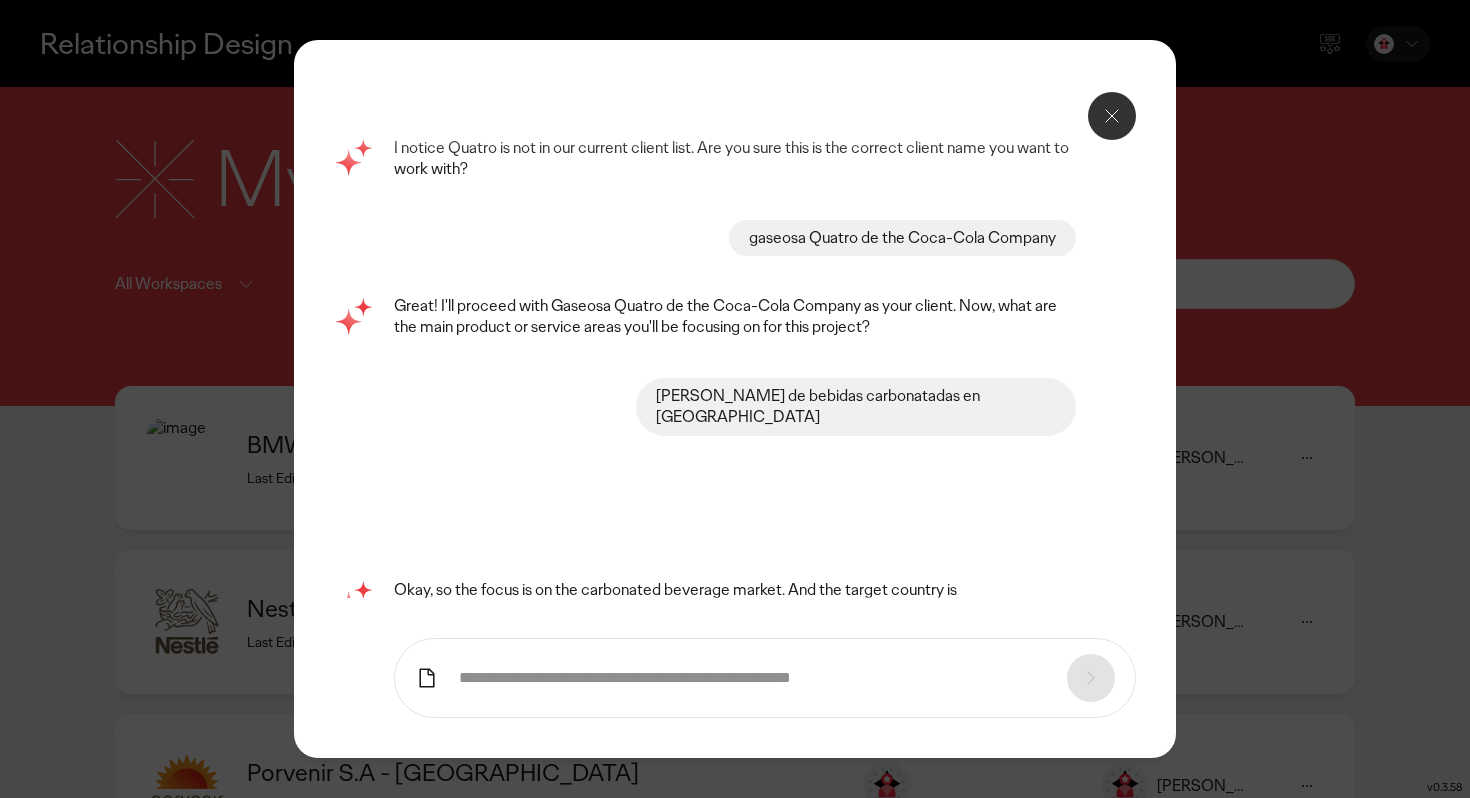scroll, scrollTop: 0, scrollLeft: 0, axis: both 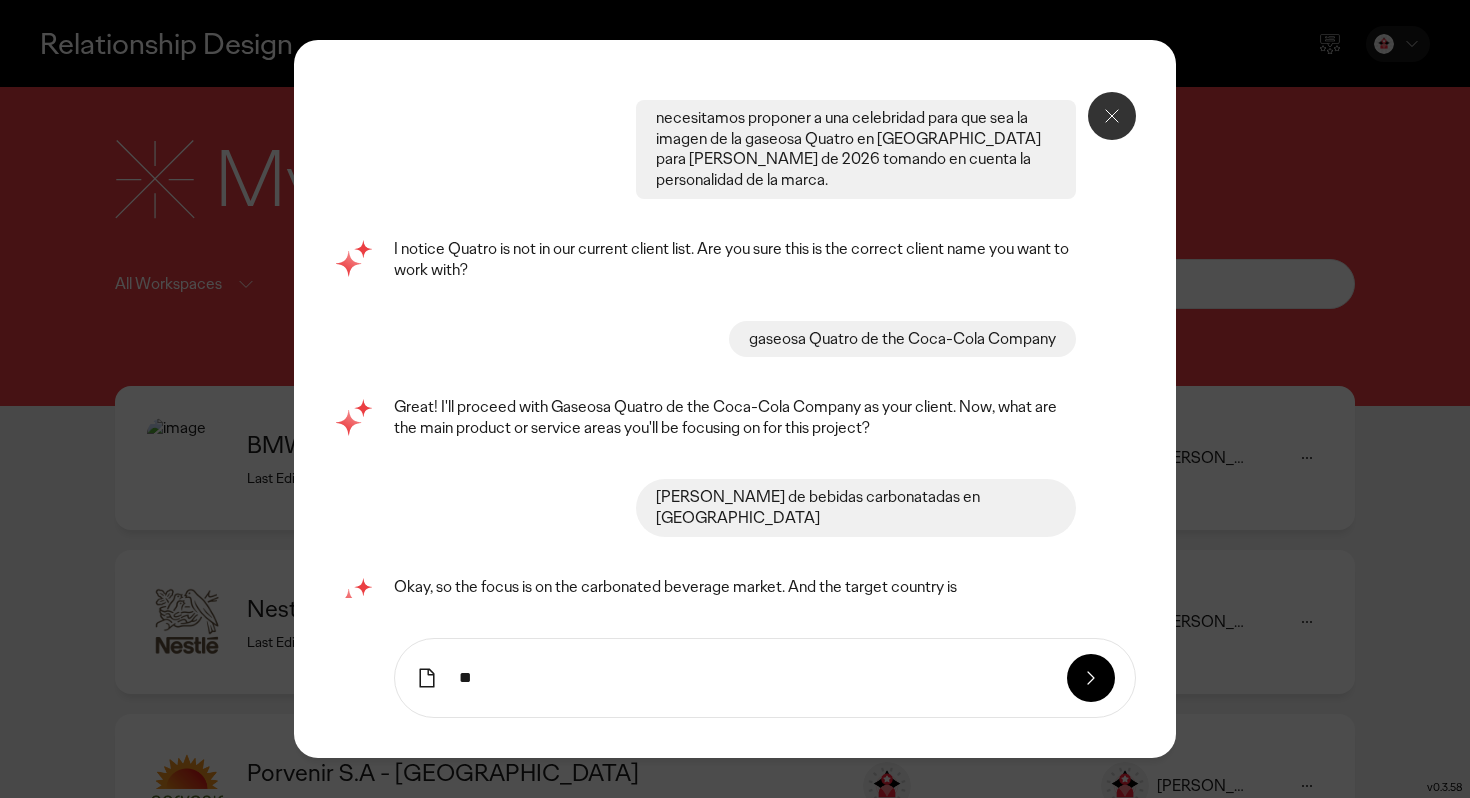 type on "*" 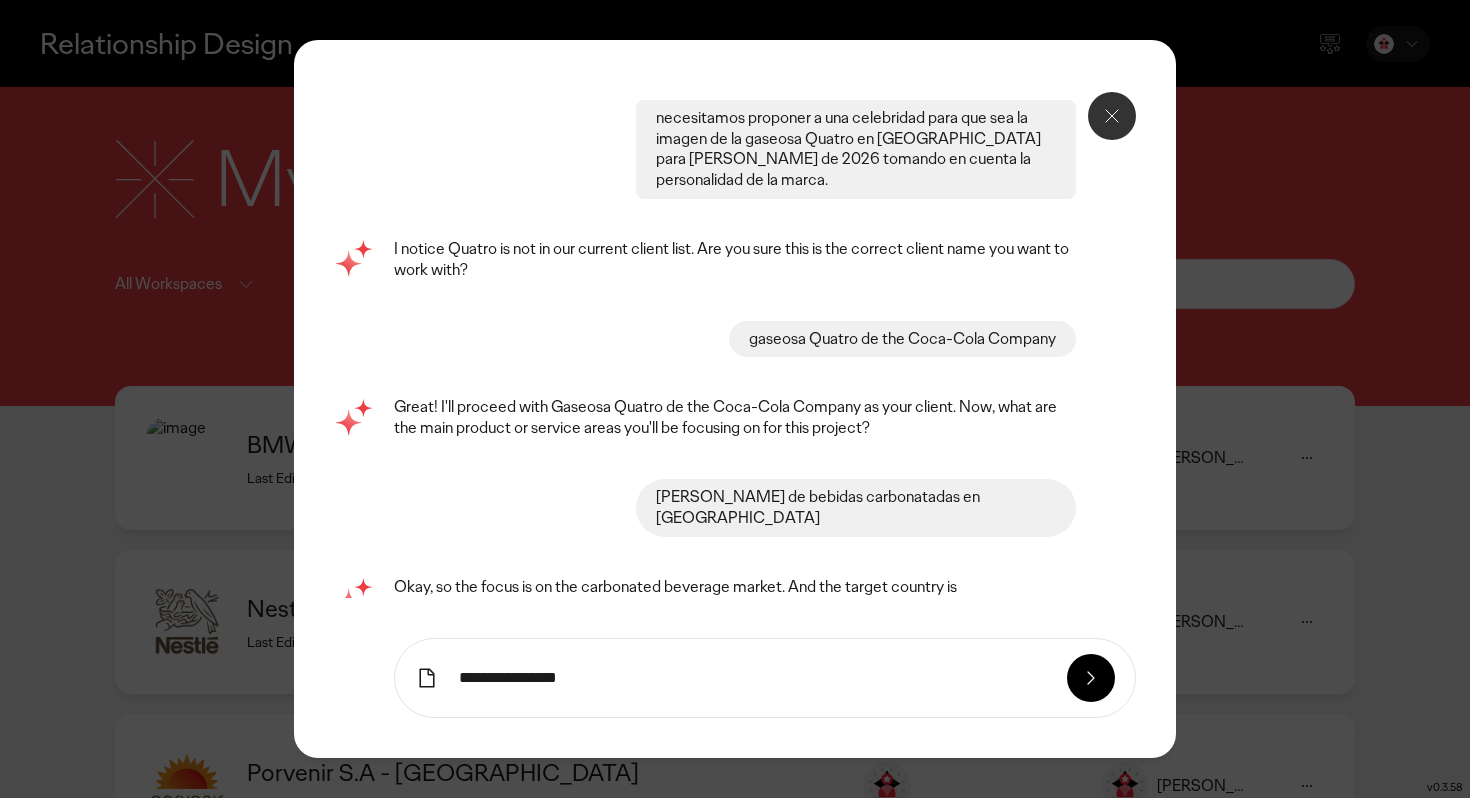 type on "**********" 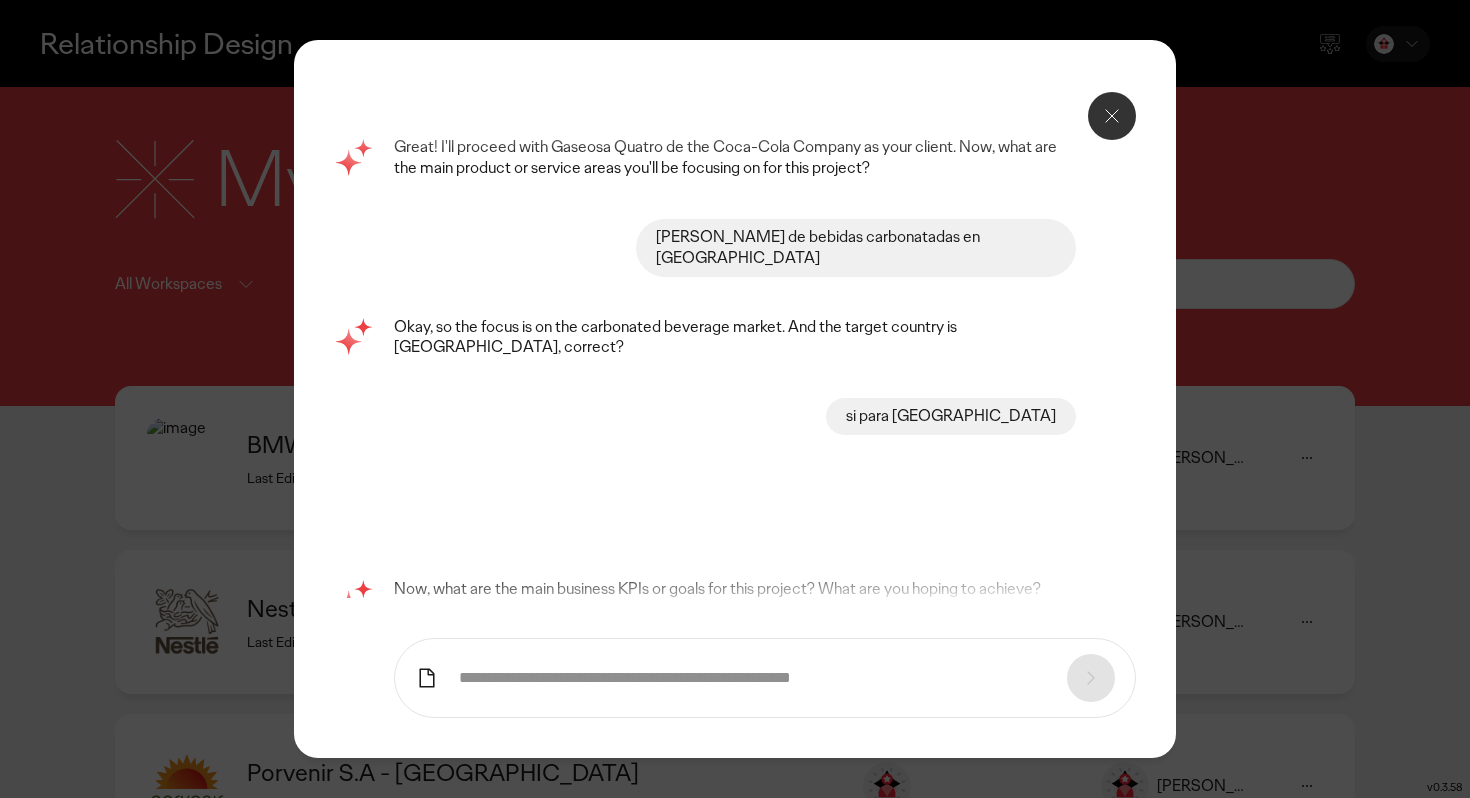 scroll, scrollTop: 156, scrollLeft: 0, axis: vertical 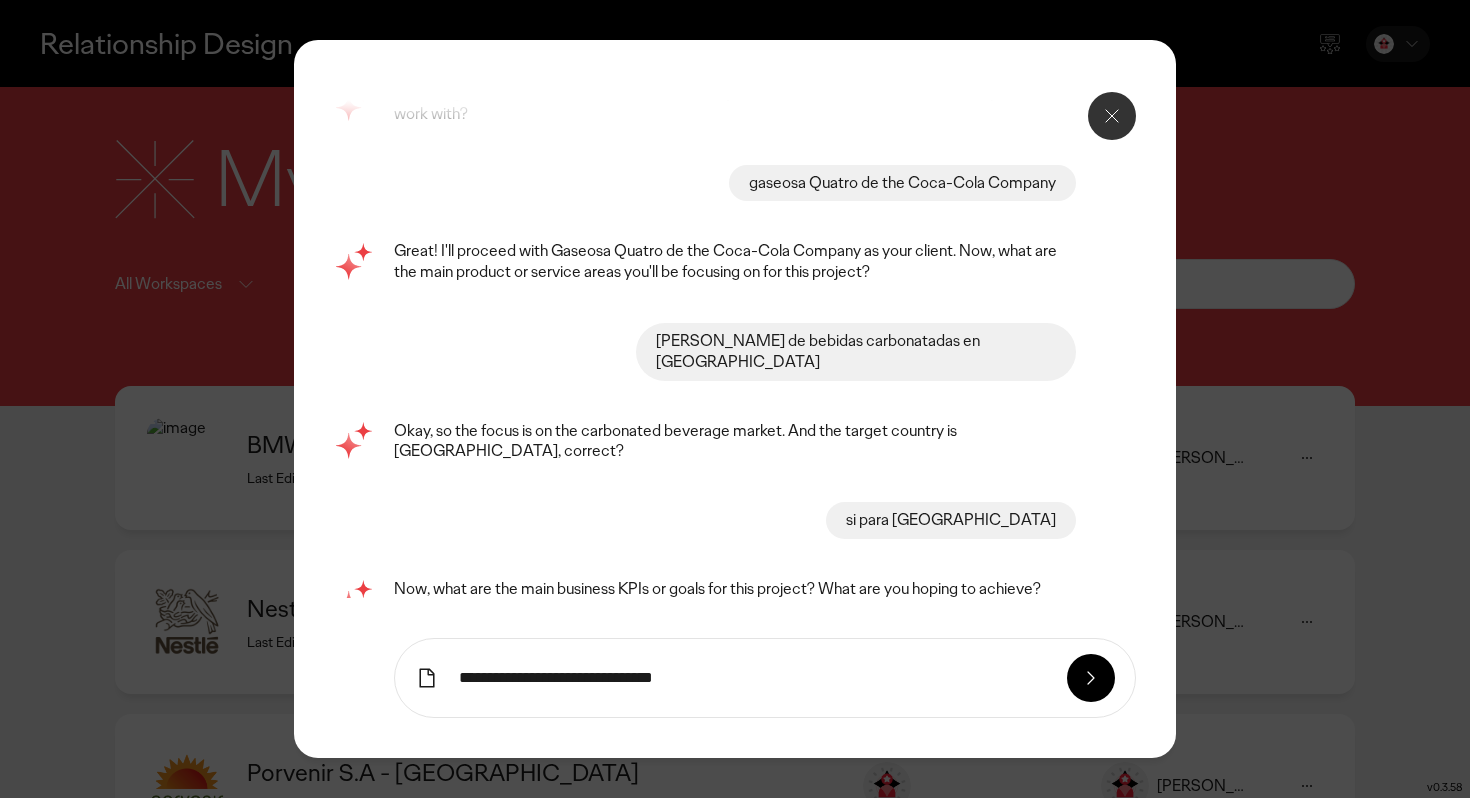 type on "**********" 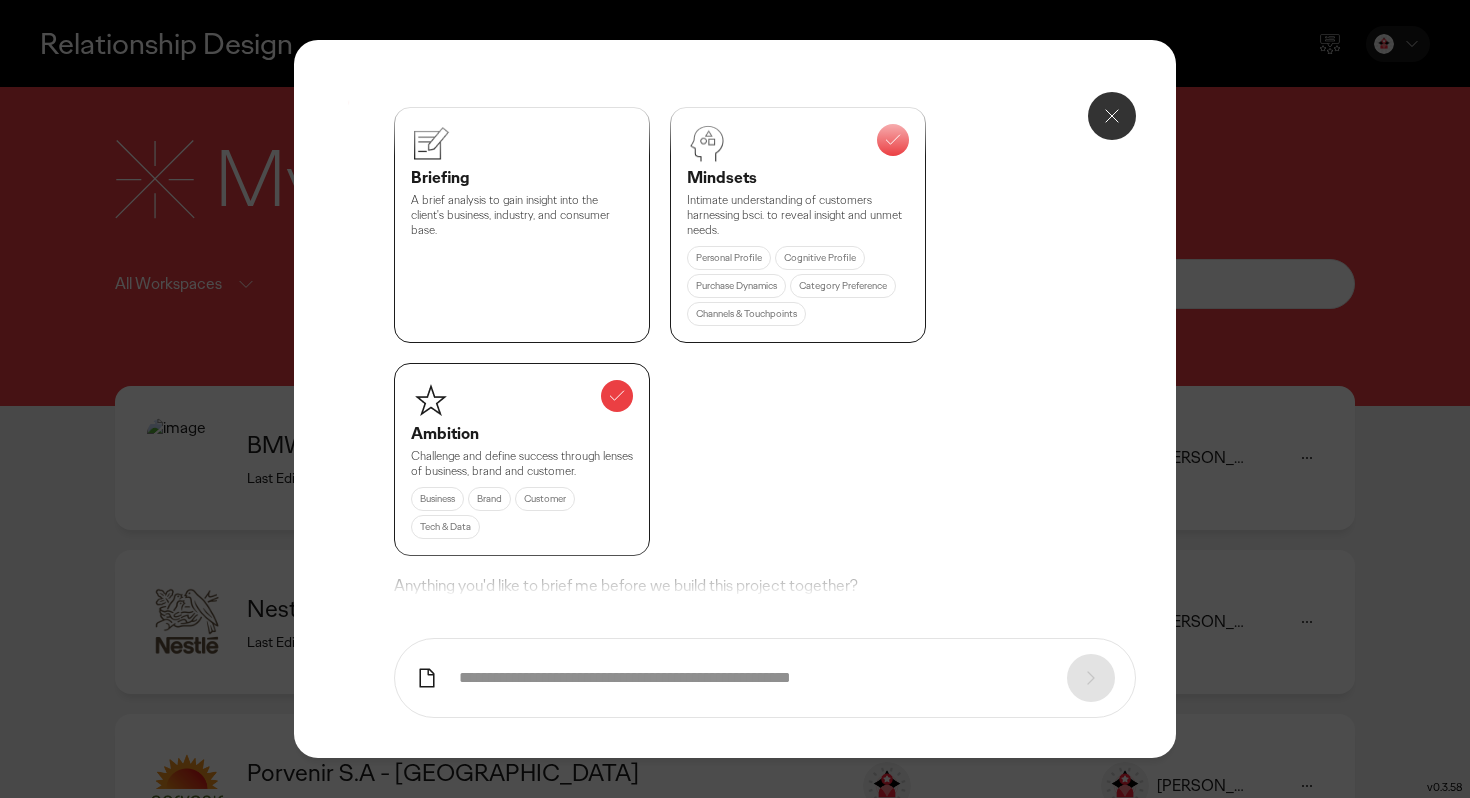 scroll, scrollTop: 1000, scrollLeft: 0, axis: vertical 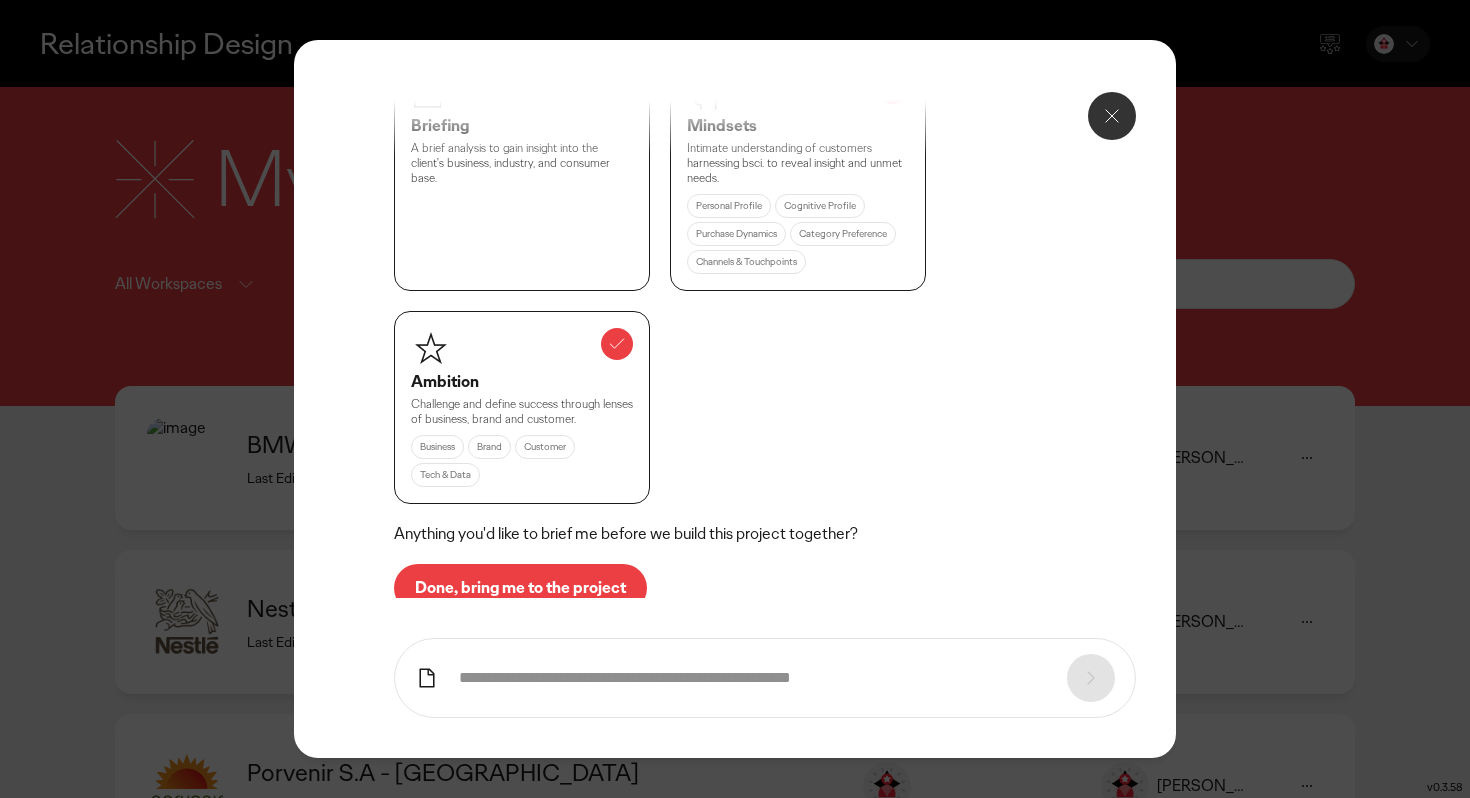 click on "Done, bring me to the project" at bounding box center (520, 588) 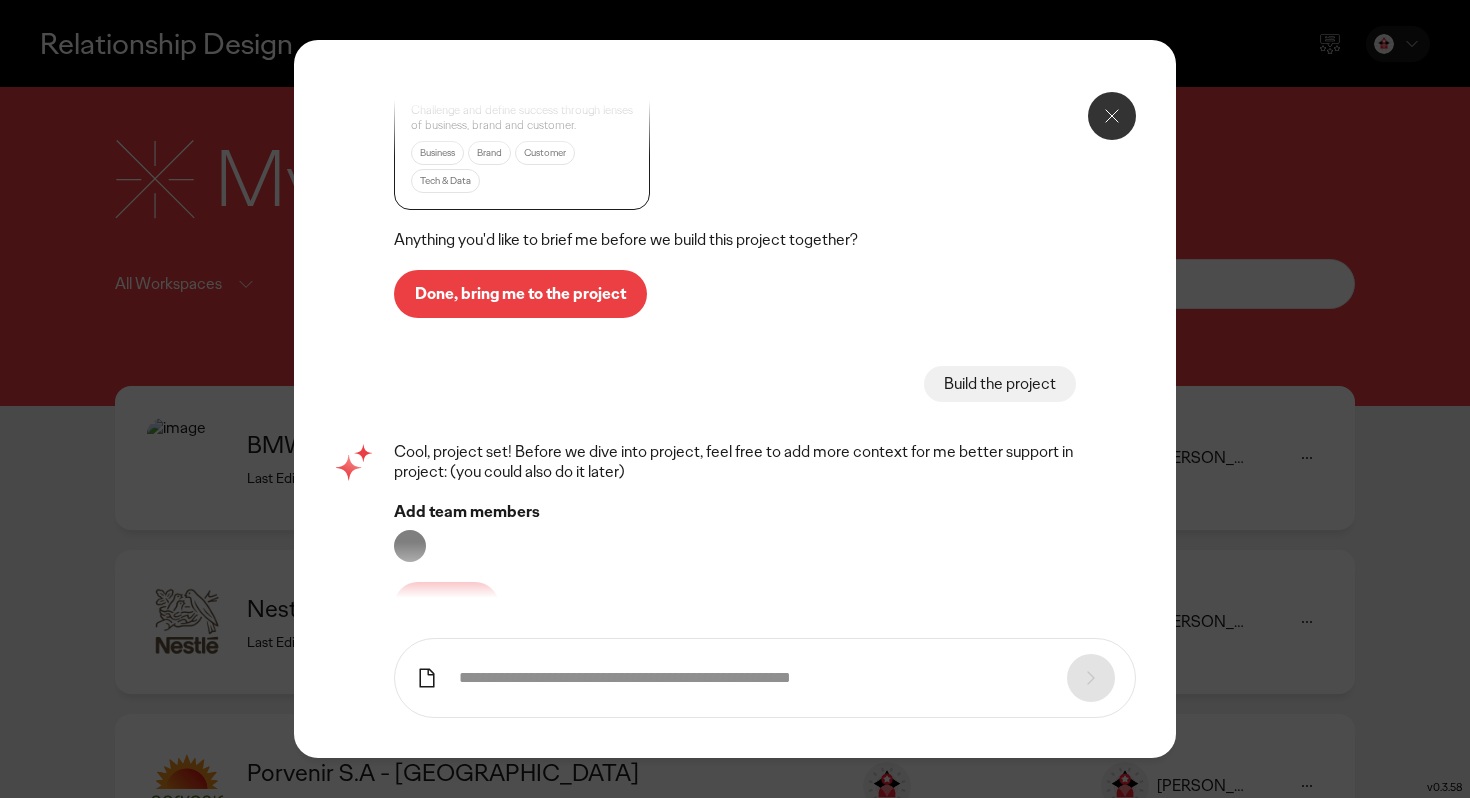 scroll, scrollTop: 1305, scrollLeft: 0, axis: vertical 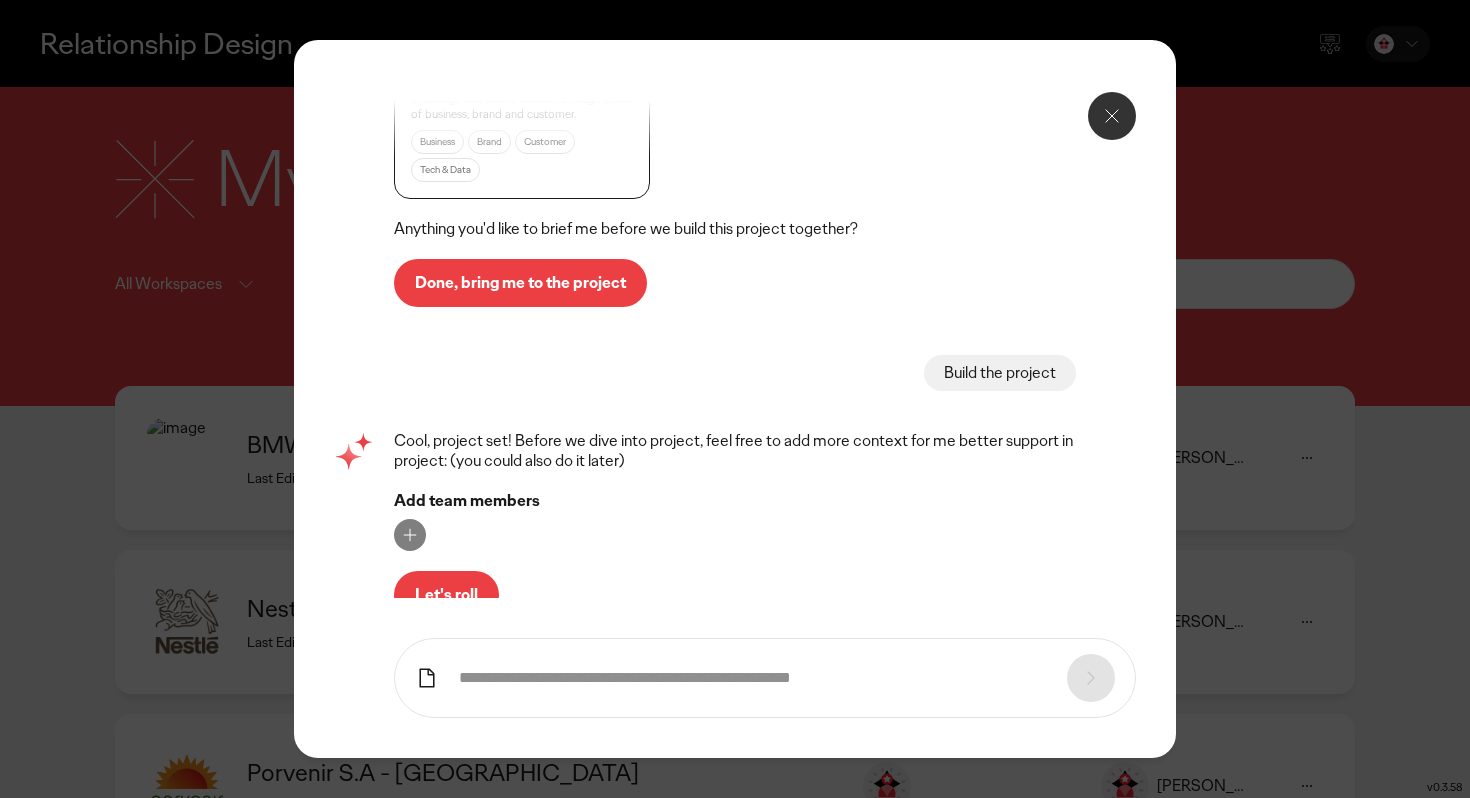 click on "Let's roll" at bounding box center (446, 595) 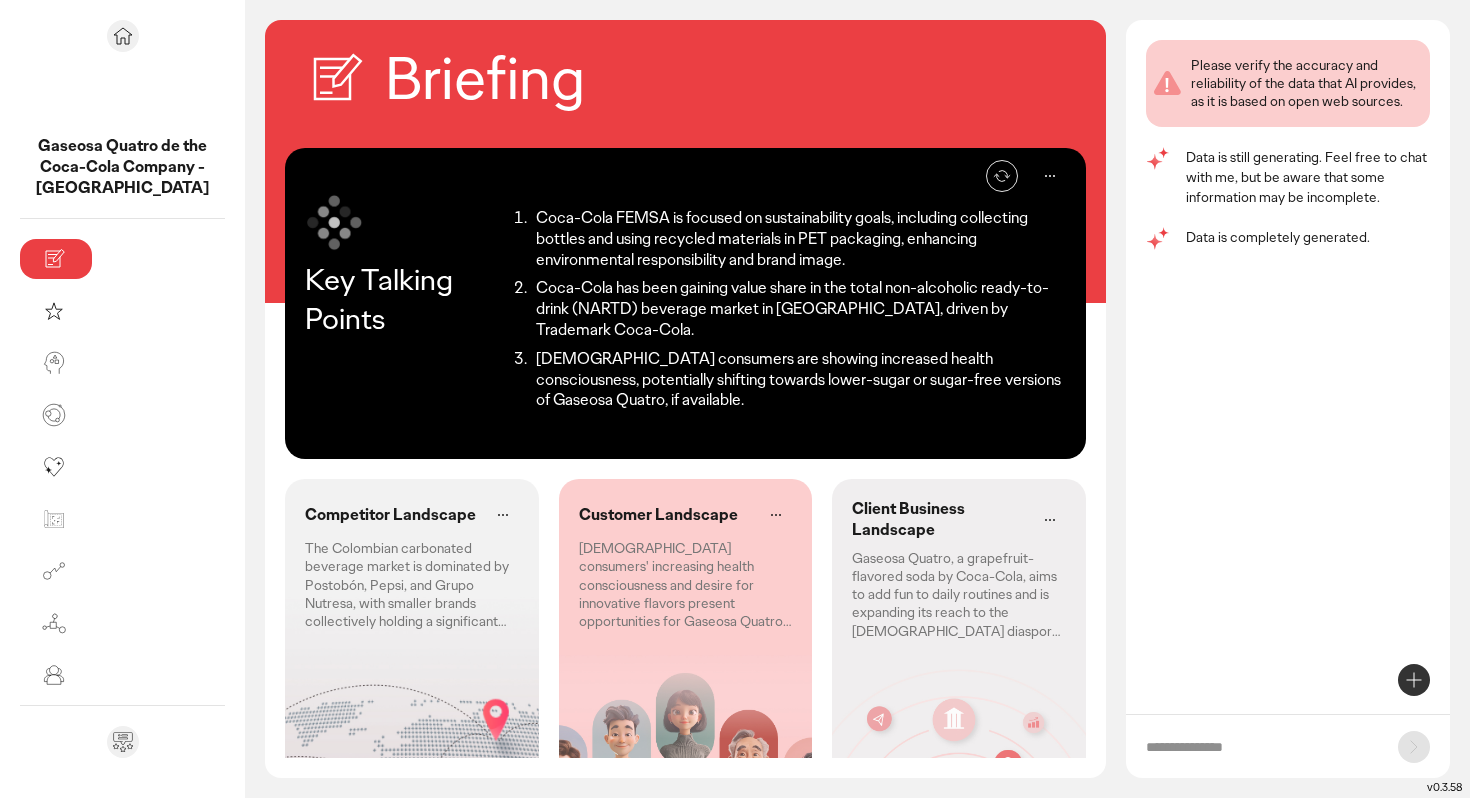 scroll, scrollTop: 59, scrollLeft: 0, axis: vertical 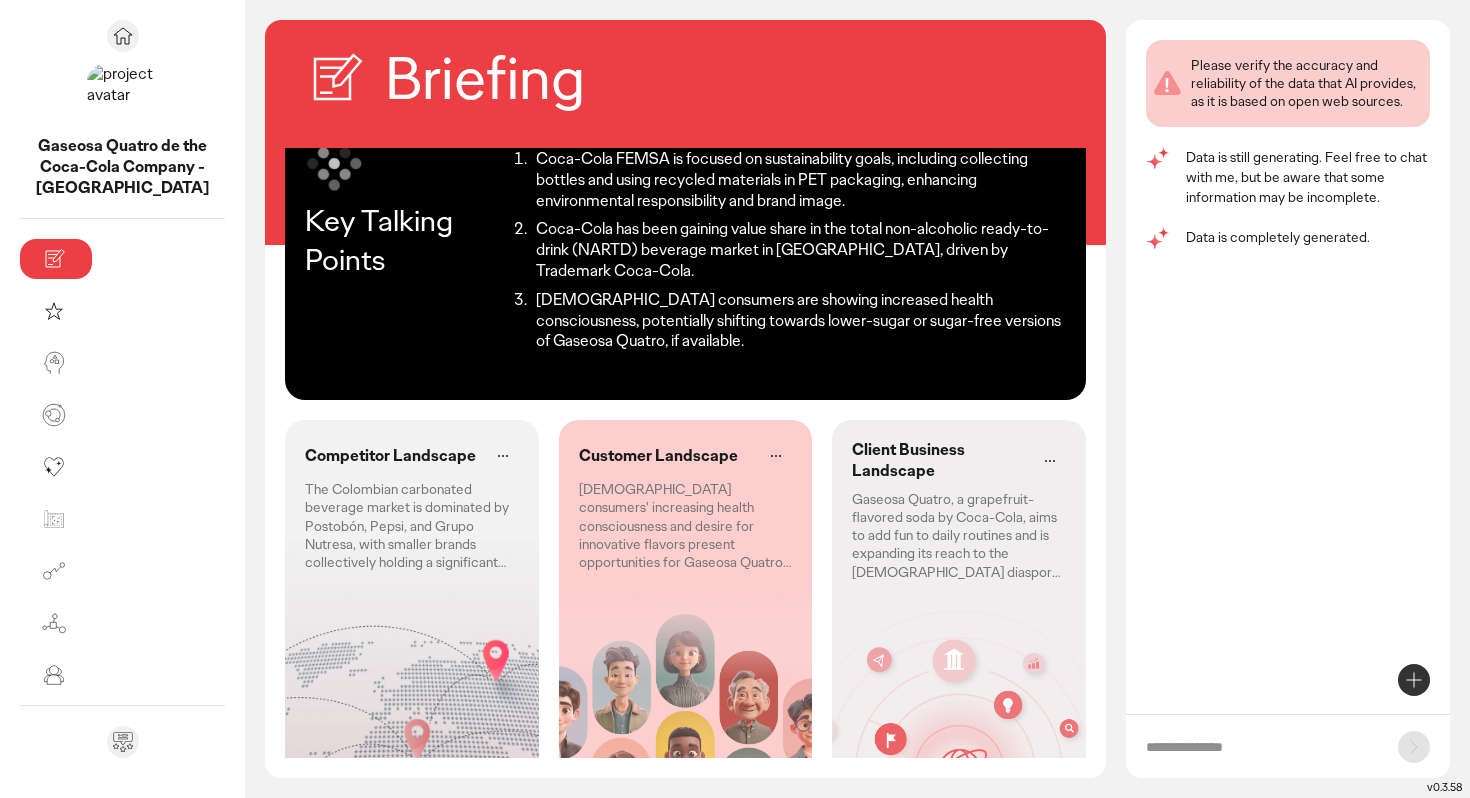 click at bounding box center [1262, 747] 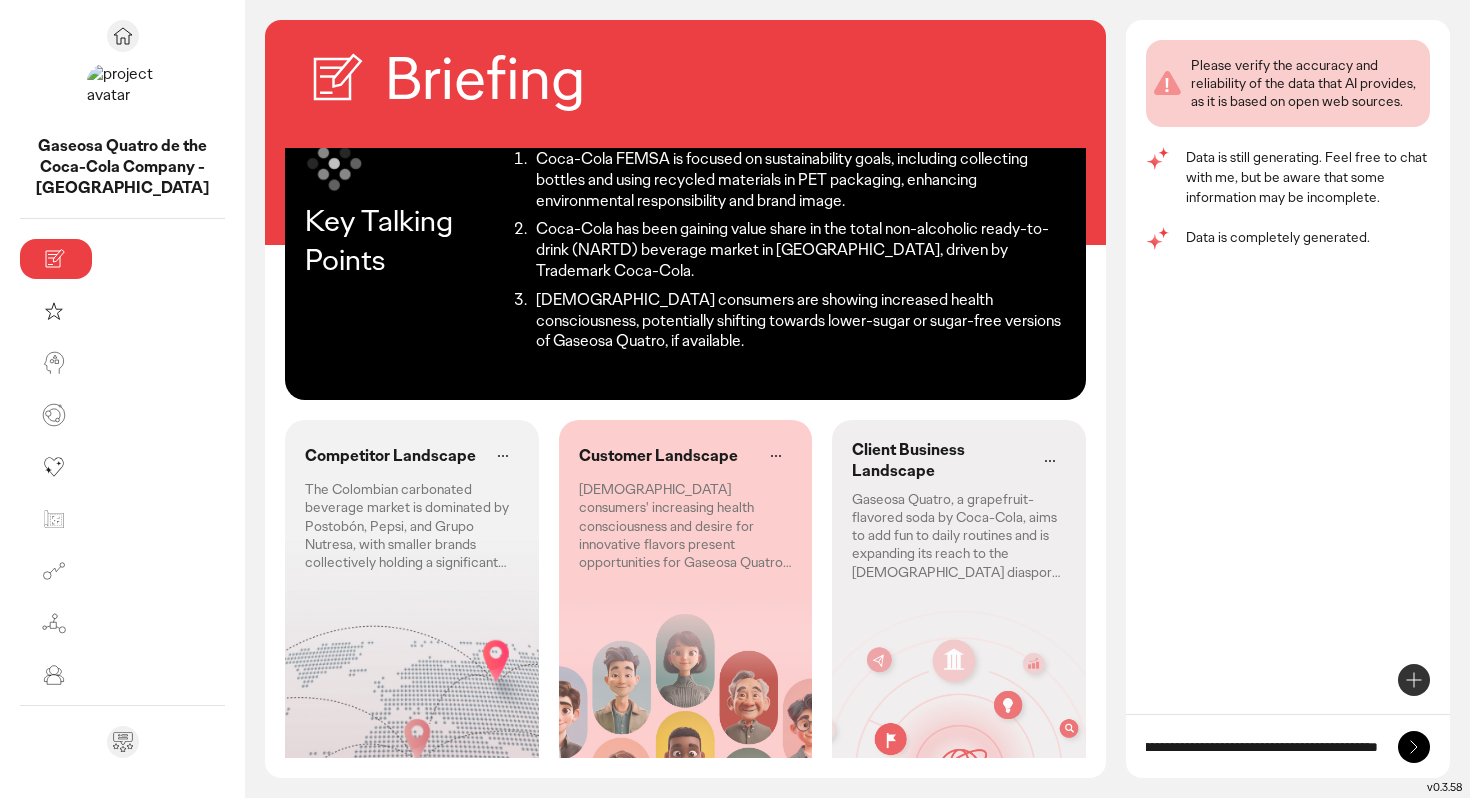scroll, scrollTop: 0, scrollLeft: 112, axis: horizontal 